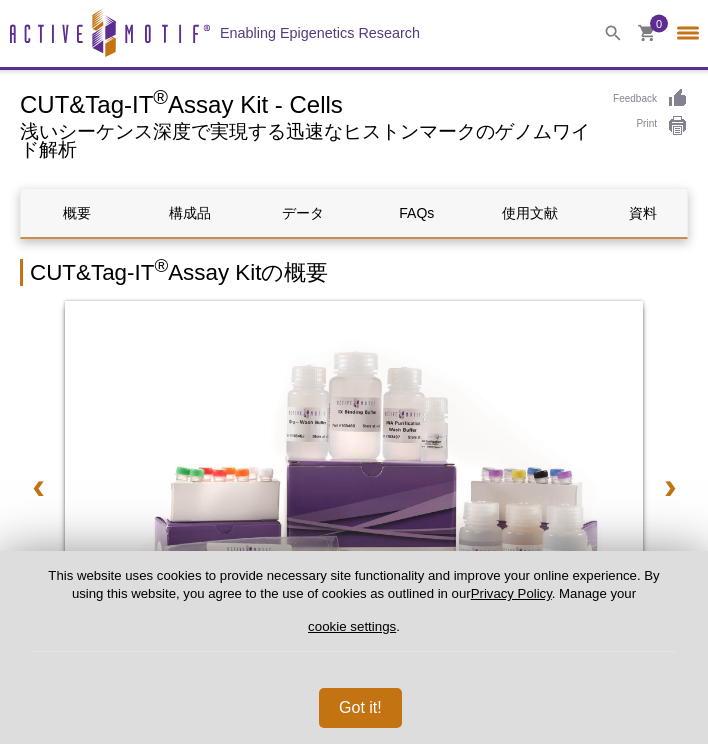 select on "[GEOGRAPHIC_DATA]" 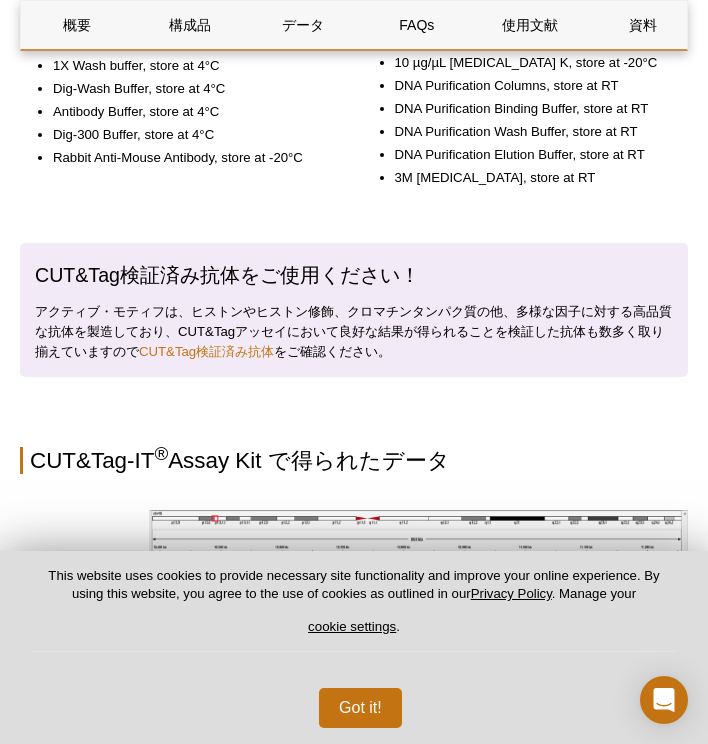 scroll, scrollTop: 5205, scrollLeft: 0, axis: vertical 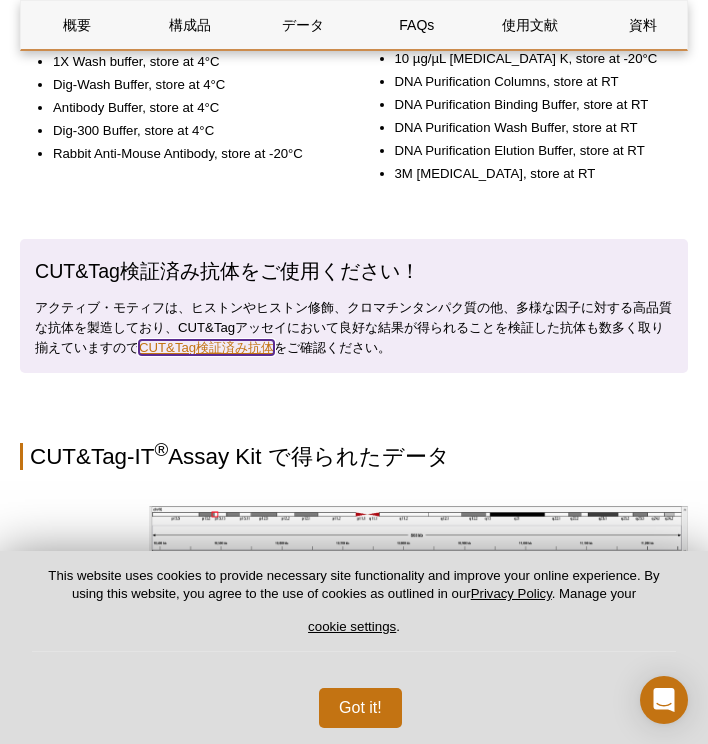click on "CUT&Tag検証済み抗体" at bounding box center (206, 347) 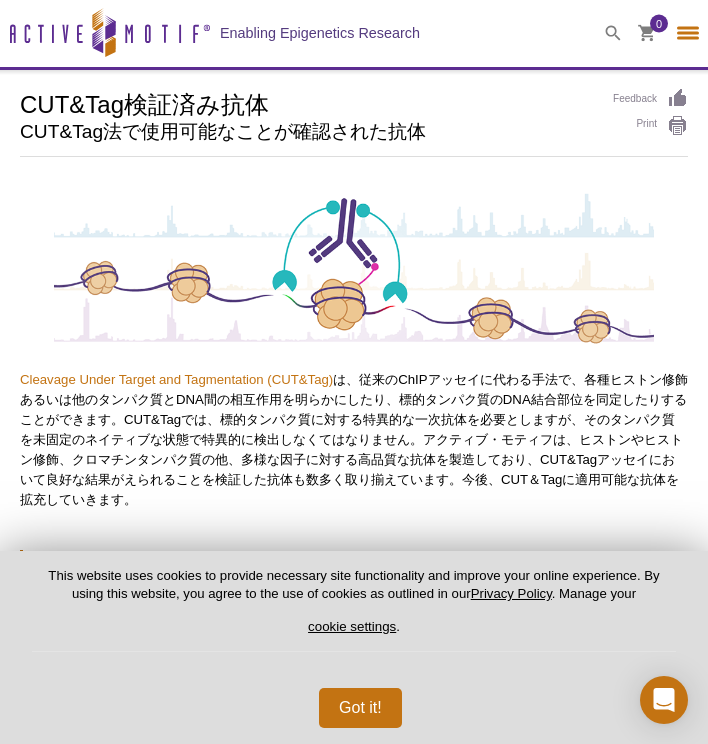 select on "[GEOGRAPHIC_DATA]" 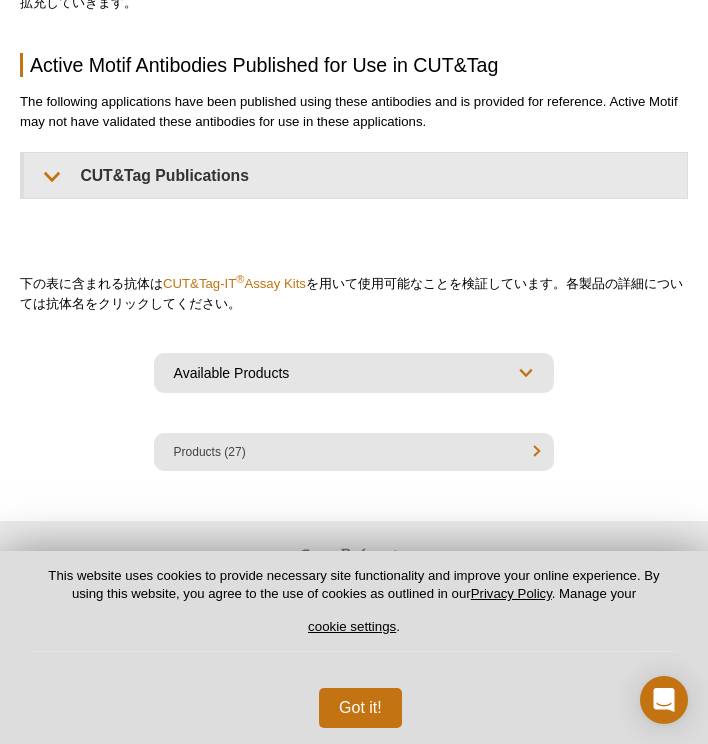 scroll, scrollTop: 500, scrollLeft: 0, axis: vertical 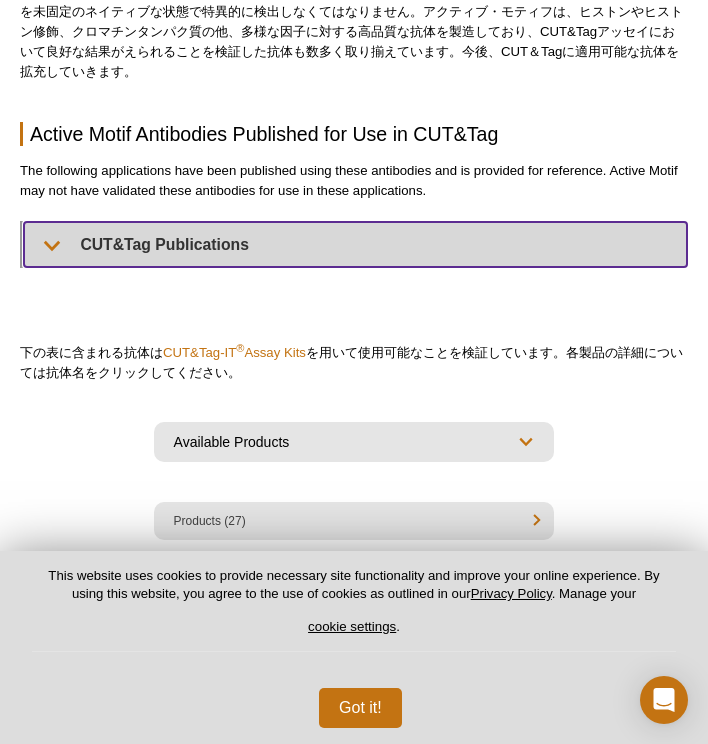 click on "CUT&Tag Publications" at bounding box center [355, 244] 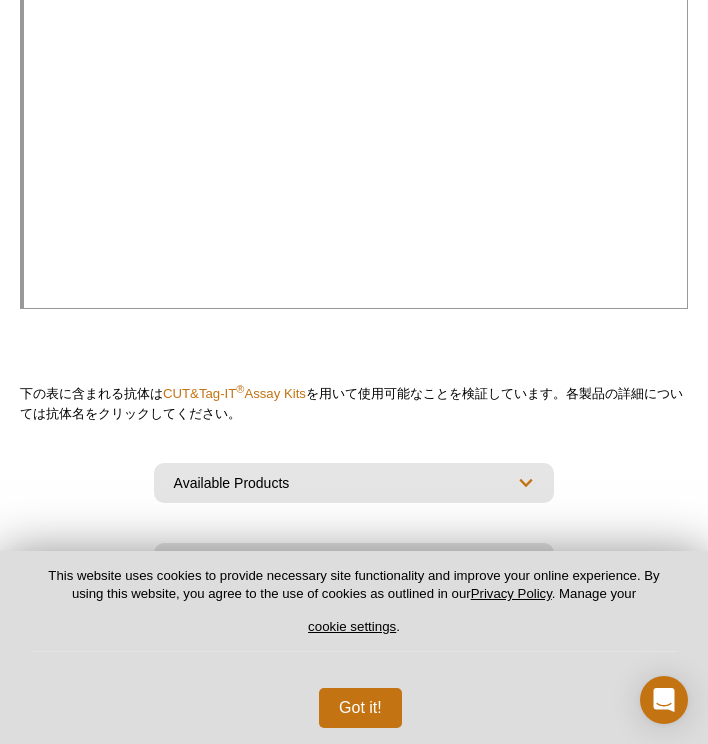 scroll, scrollTop: 1691, scrollLeft: 0, axis: vertical 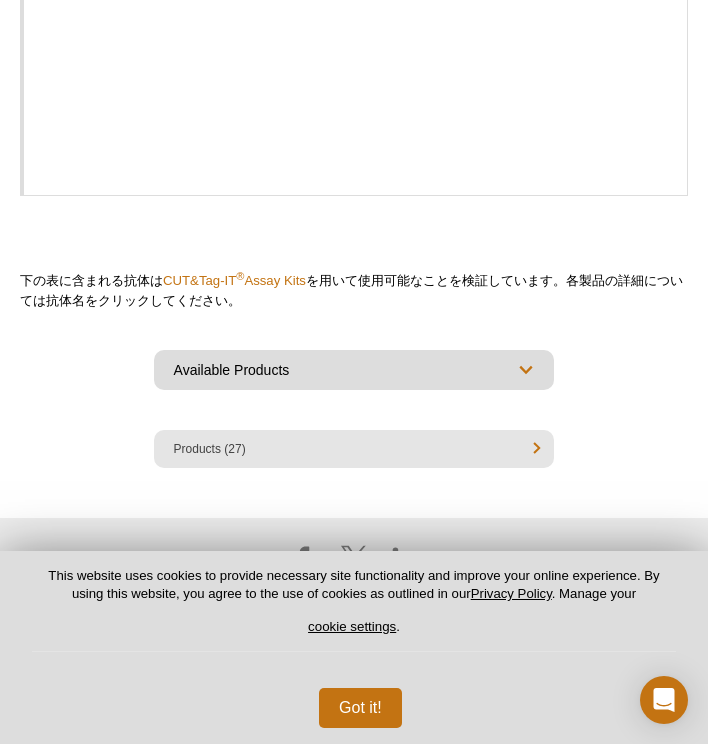 click on "Available Products 抗体検索 ChIP検証済み抗体 CUT&RUN検証済み抗体 AbFlex® リコンビナント抗体 ヒストンおよびヒストン修飾関連抗体 クロマチン修飾関連抗体 DNAメチル化関連抗体 転写因子関連抗体 抗体の標識 Show More" at bounding box center (354, 370) 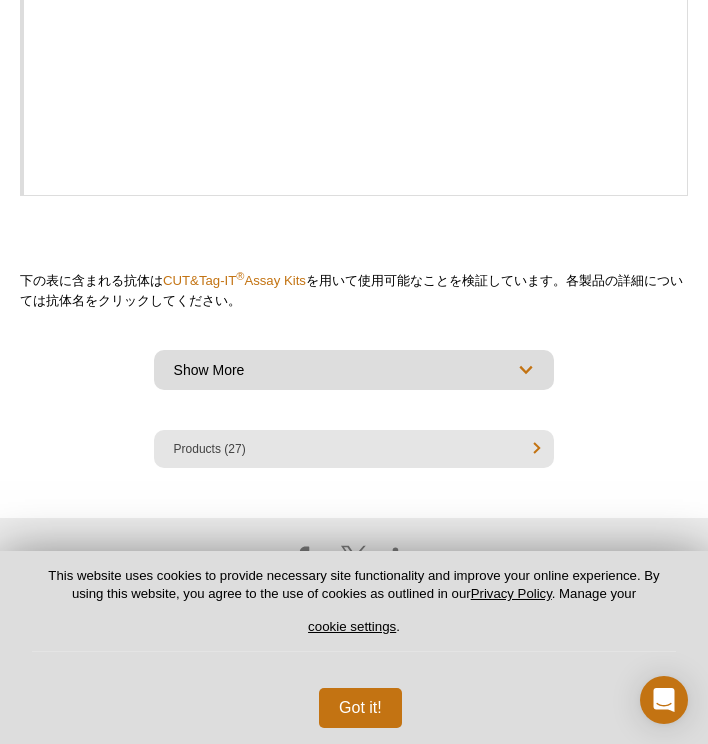 click on "Available Products 抗体検索 ChIP検証済み抗体 CUT&RUN検証済み抗体 AbFlex® リコンビナント抗体 ヒストンおよびヒストン修飾関連抗体 クロマチン修飾関連抗体 DNAメチル化関連抗体 転写因子関連抗体 抗体の標識 Show More" at bounding box center (354, 370) 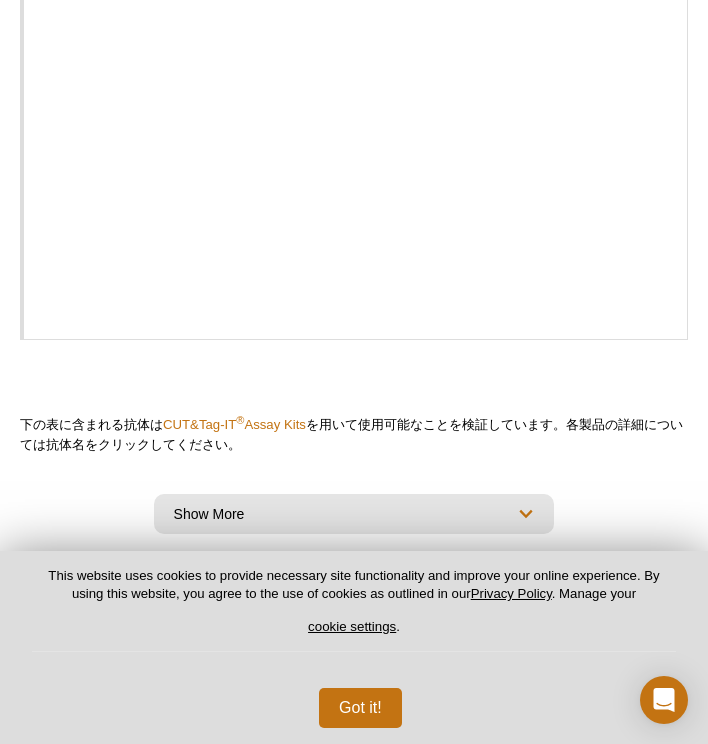 scroll, scrollTop: 1691, scrollLeft: 0, axis: vertical 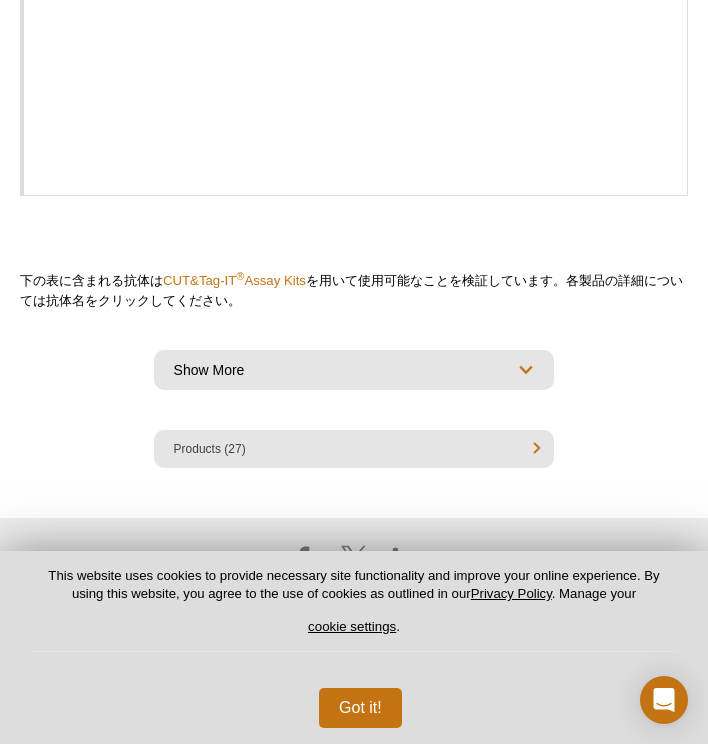 click on "Products (27)" at bounding box center (354, 449) 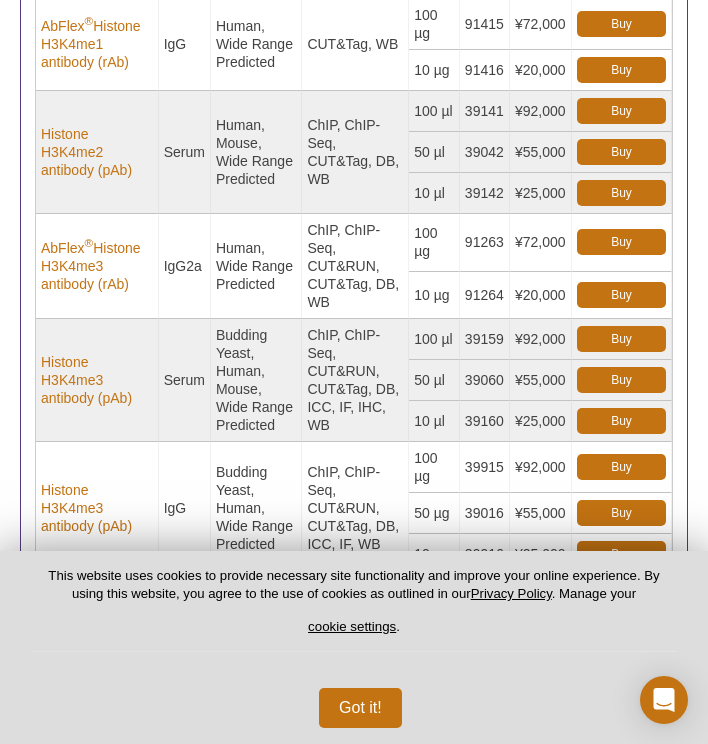 scroll, scrollTop: 1290, scrollLeft: 0, axis: vertical 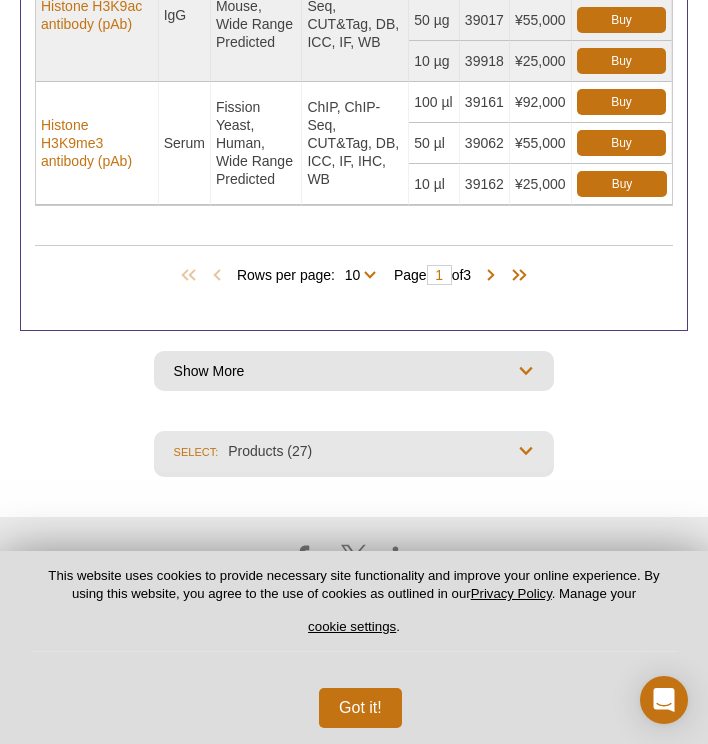 click on "Available Products 抗体検索 ChIP検証済み抗体 CUT&RUN検証済み抗体 AbFlex® リコンビナント抗体 ヒストンおよびヒストン修飾関連抗体 クロマチン修飾関連抗体 DNAメチル化関連抗体 転写因子関連抗体 抗体の標識 Show More" at bounding box center (354, 371) 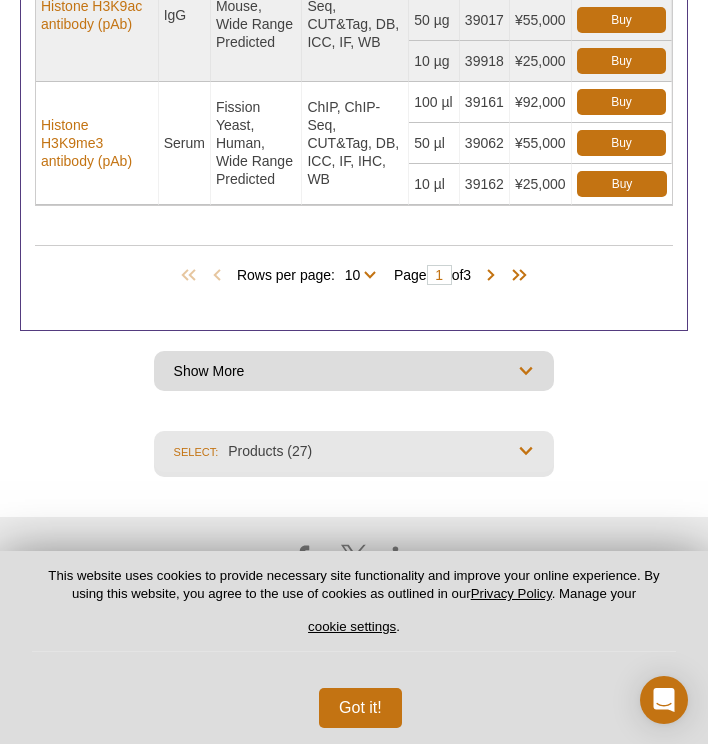 select on "Available Products" 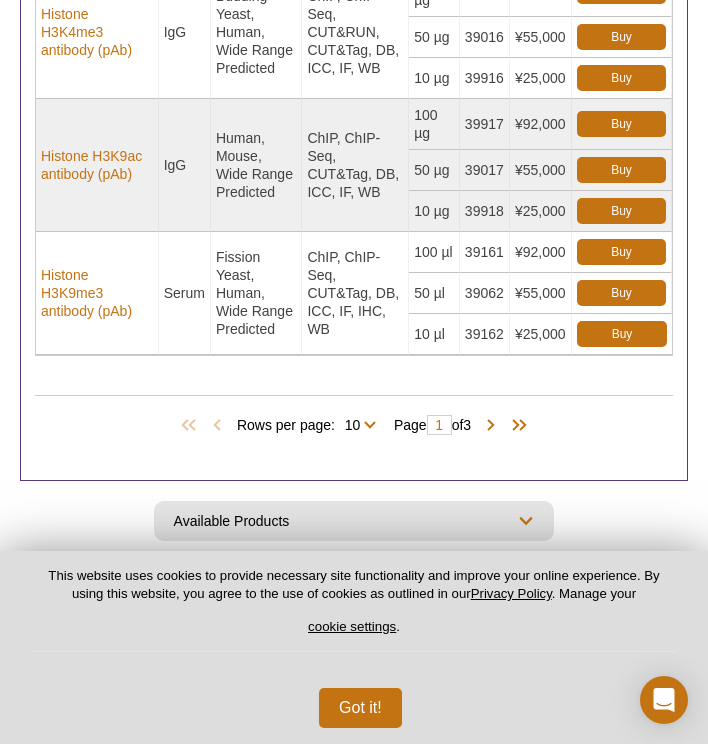 scroll, scrollTop: 1126, scrollLeft: 0, axis: vertical 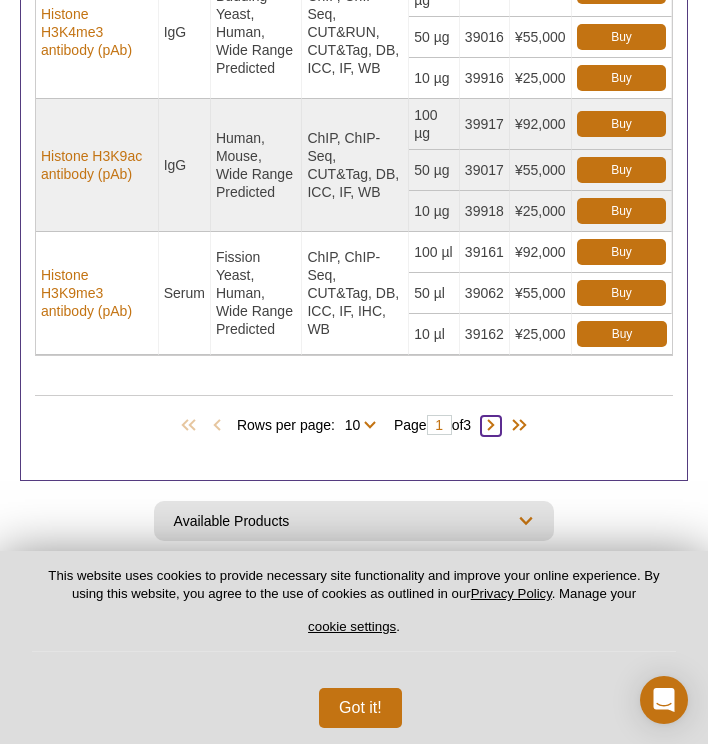 click at bounding box center (491, 426) 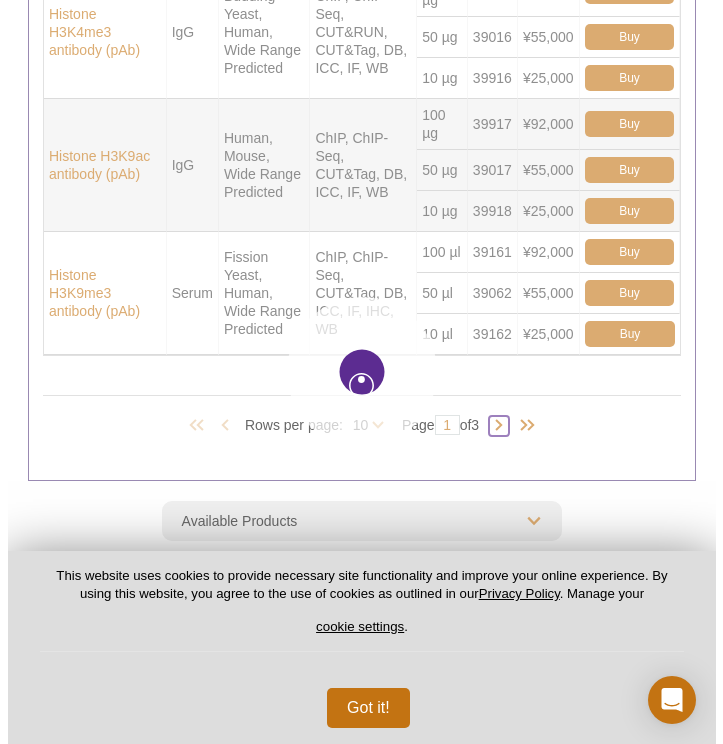 scroll, scrollTop: 1100, scrollLeft: 0, axis: vertical 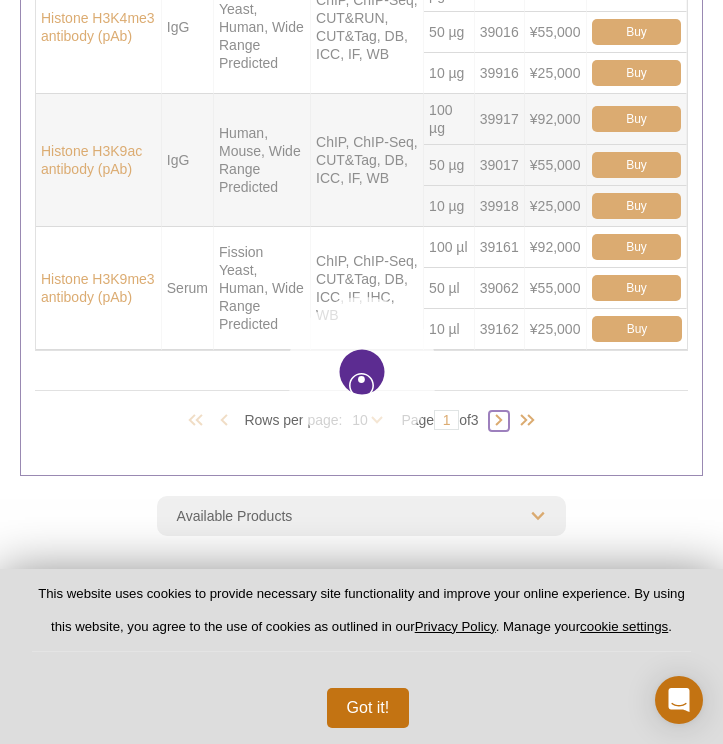 type on "2" 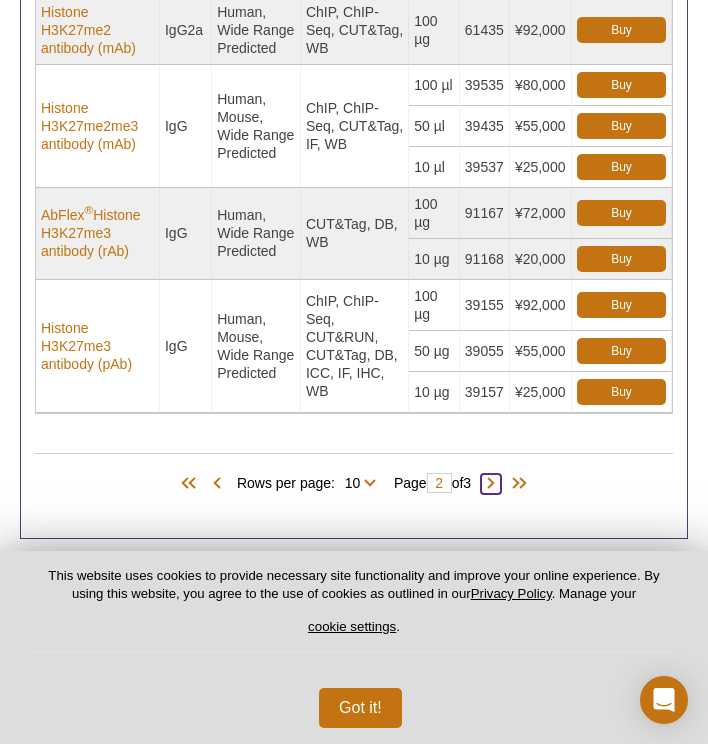 scroll, scrollTop: 1030, scrollLeft: 0, axis: vertical 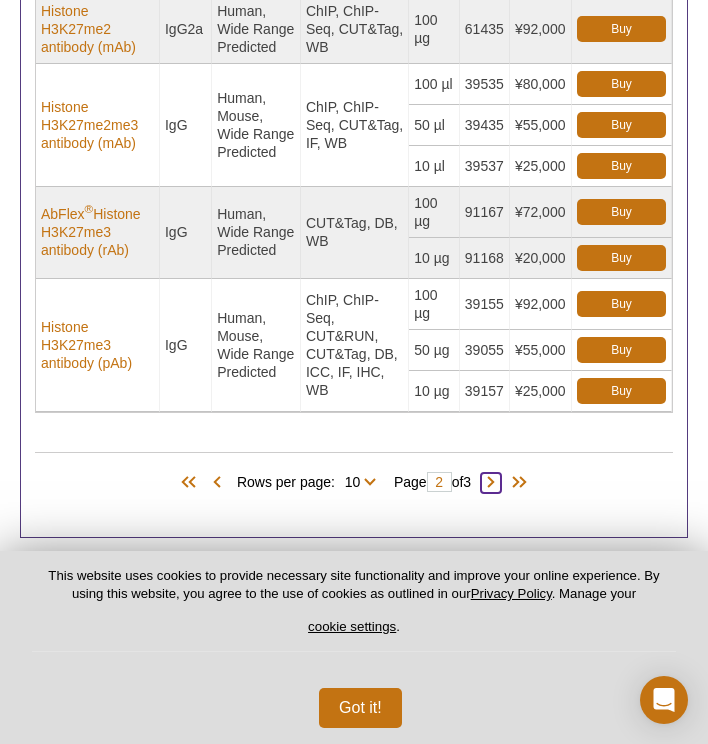 click at bounding box center [491, 483] 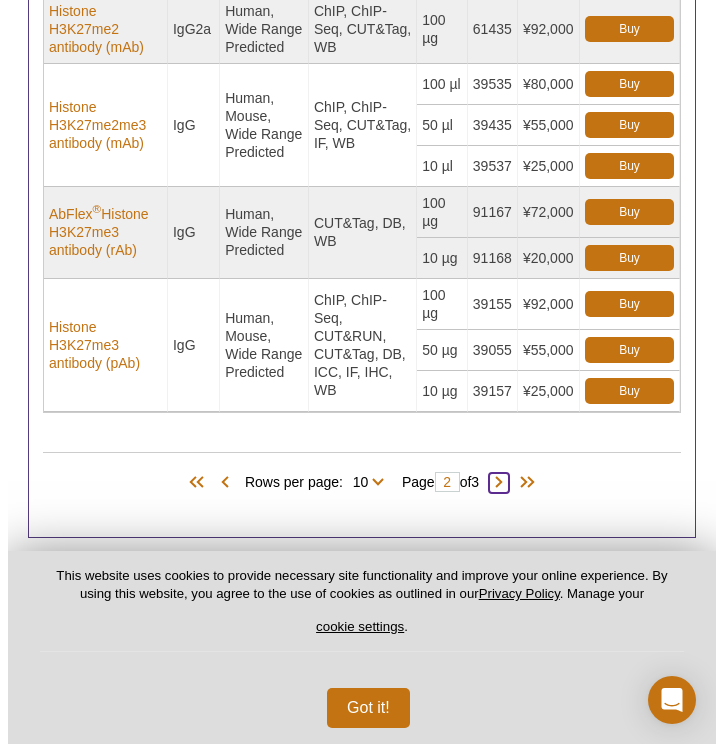 scroll, scrollTop: 1017, scrollLeft: 0, axis: vertical 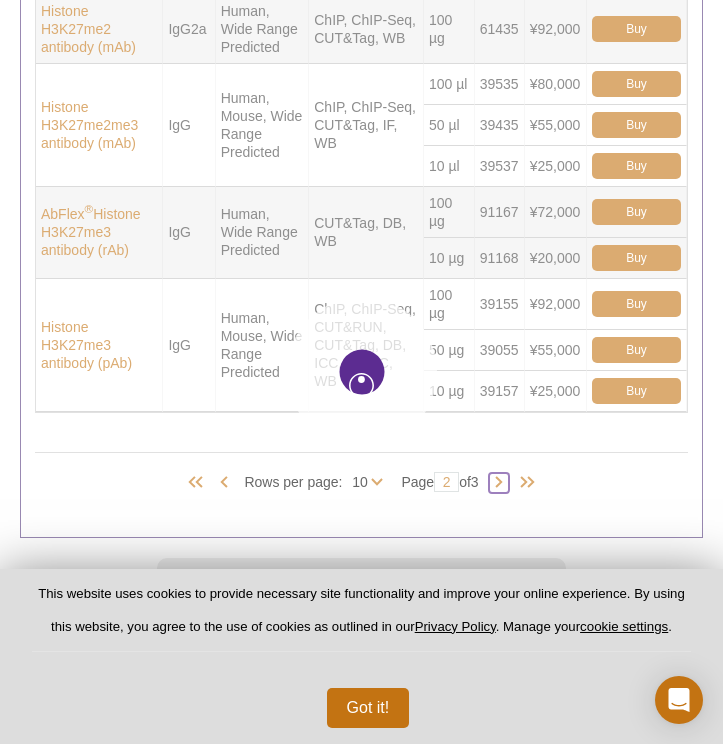 type on "3" 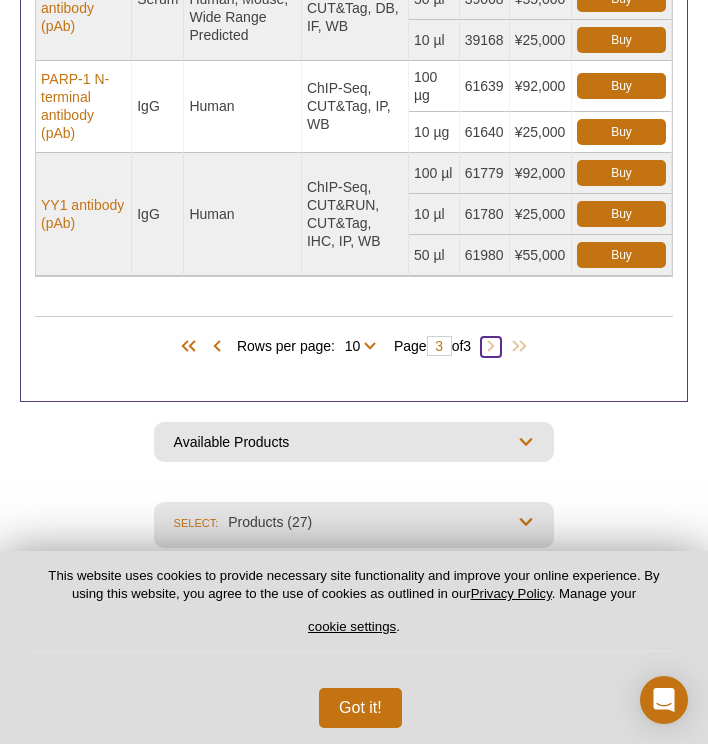 scroll, scrollTop: 947, scrollLeft: 0, axis: vertical 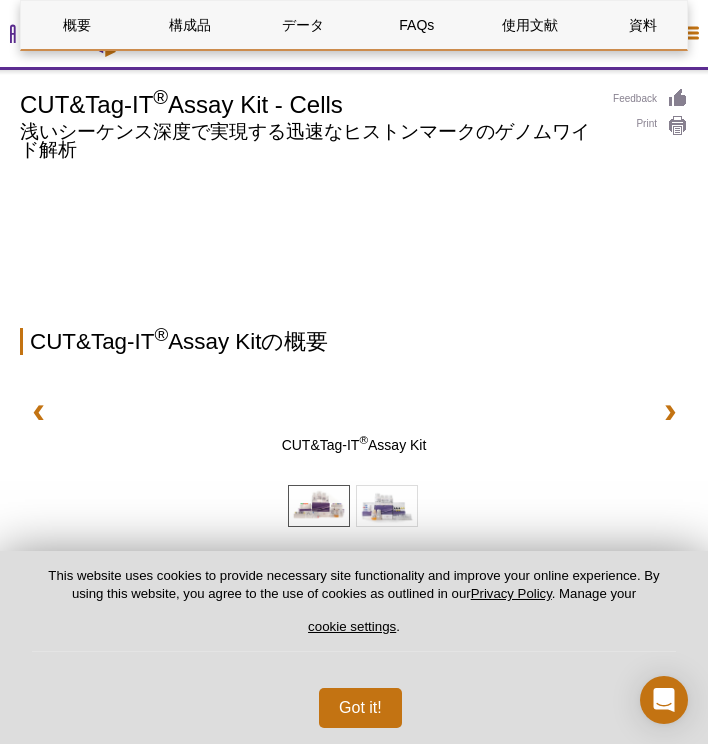 select on "[GEOGRAPHIC_DATA]" 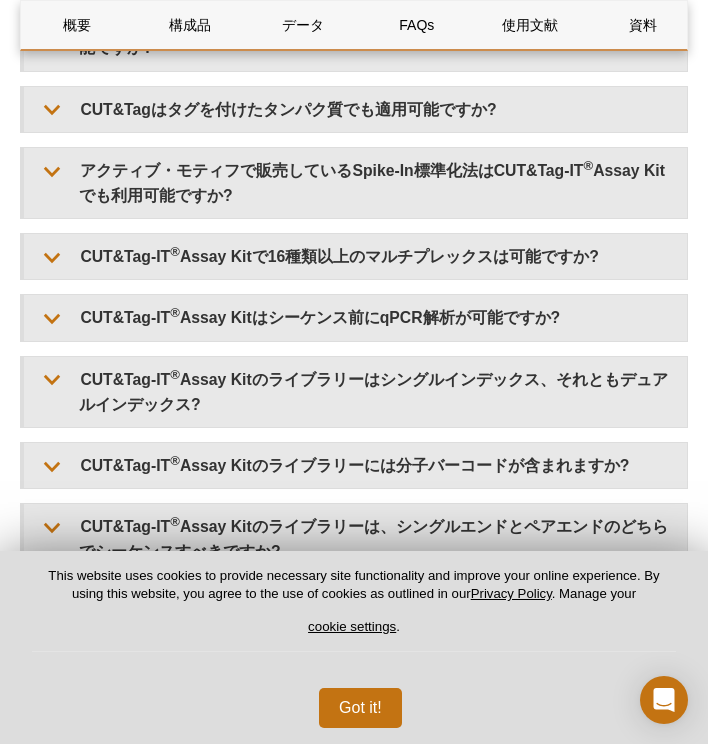 scroll, scrollTop: 0, scrollLeft: 0, axis: both 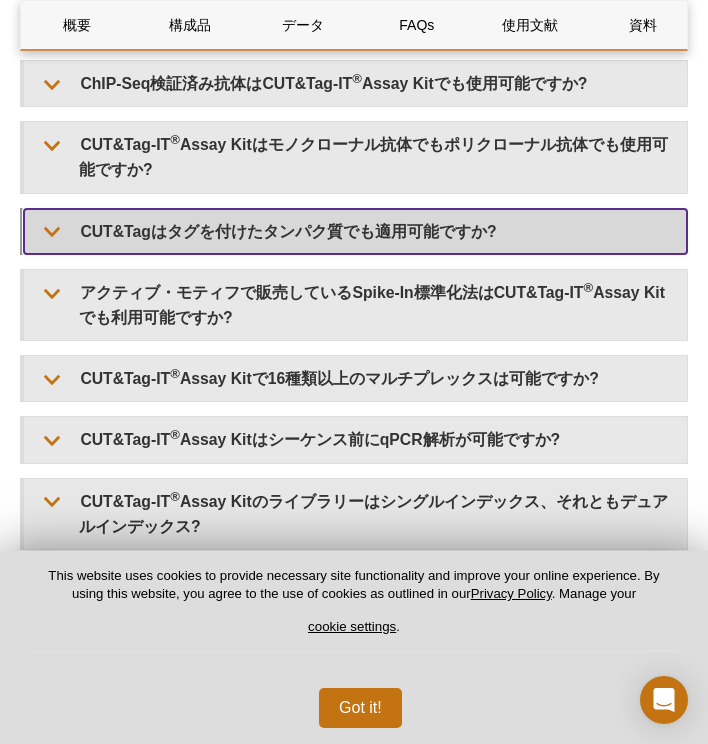 click on "CUT&Tagはタグを付けたタンパク質でも適用可能ですか?" at bounding box center (355, 231) 